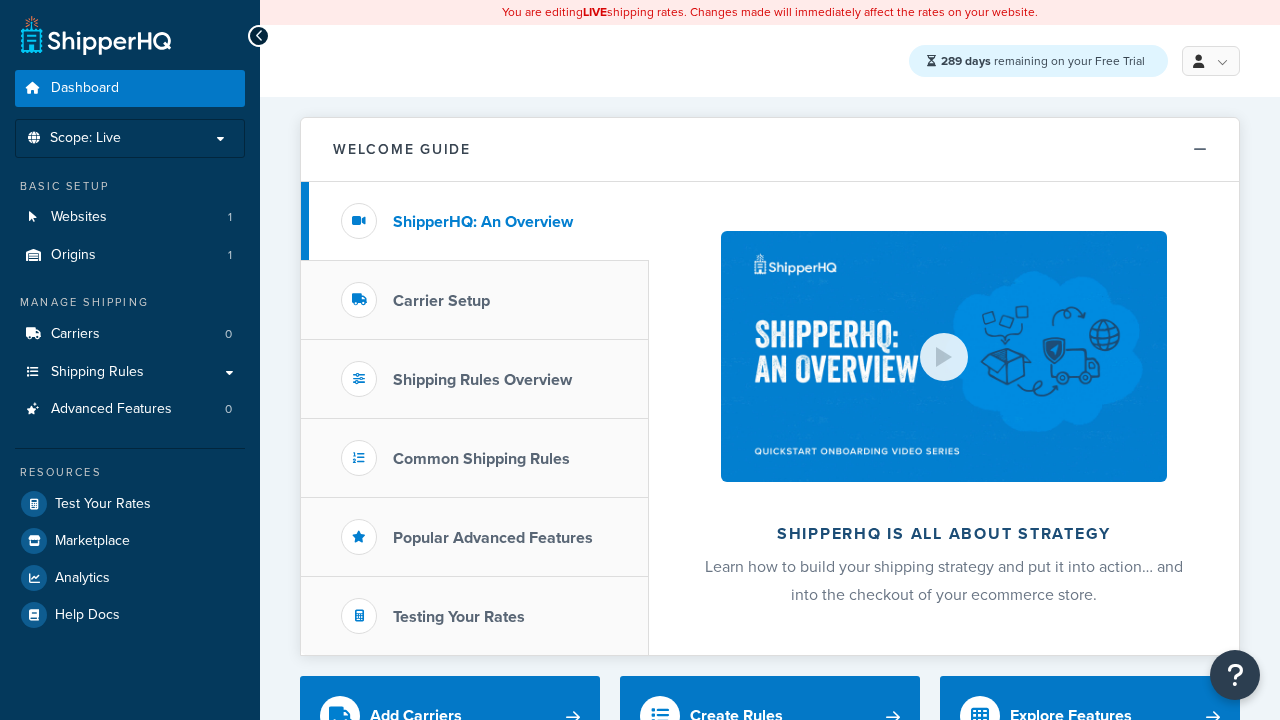 scroll, scrollTop: 0, scrollLeft: 0, axis: both 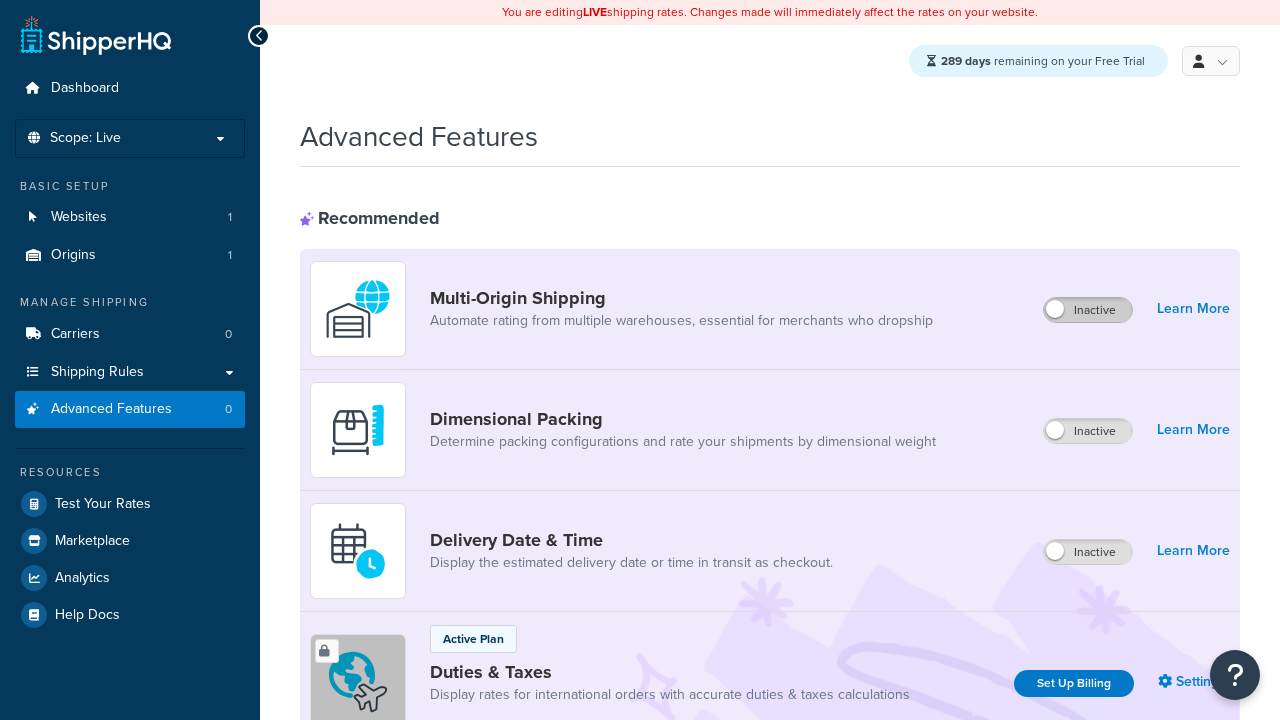 click on "Inactive" at bounding box center [1088, 310] 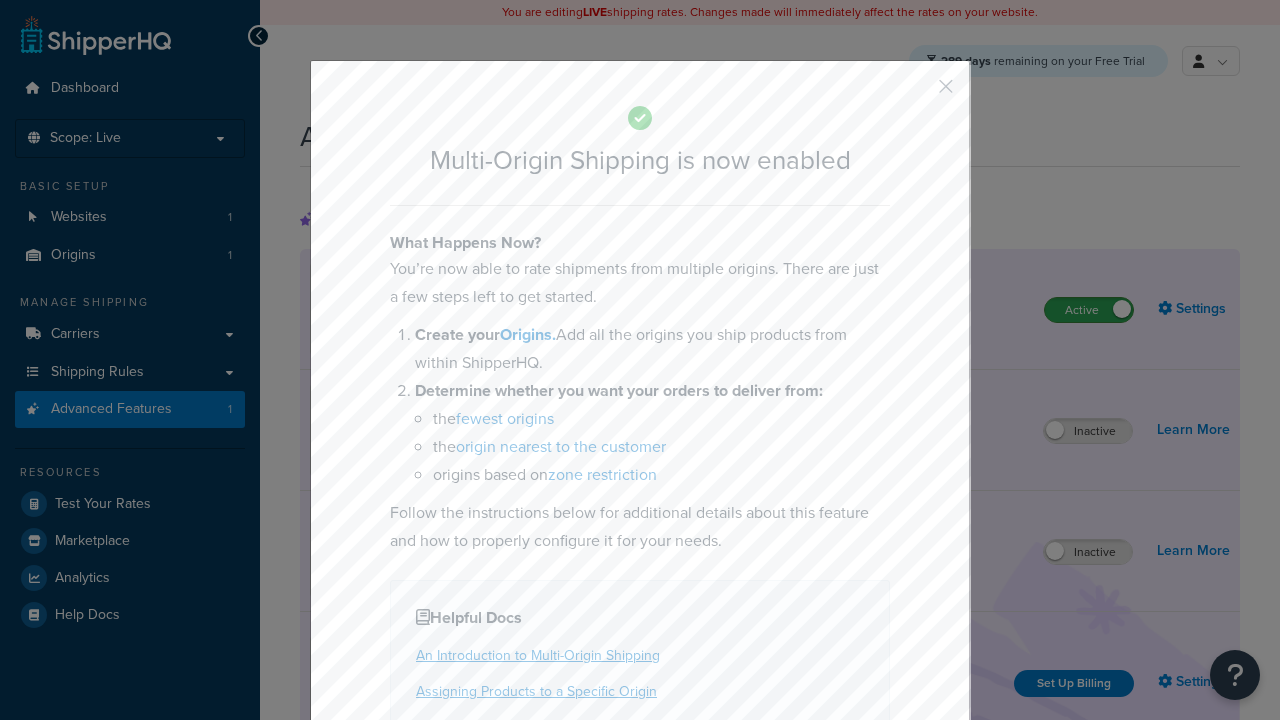 scroll, scrollTop: 0, scrollLeft: 0, axis: both 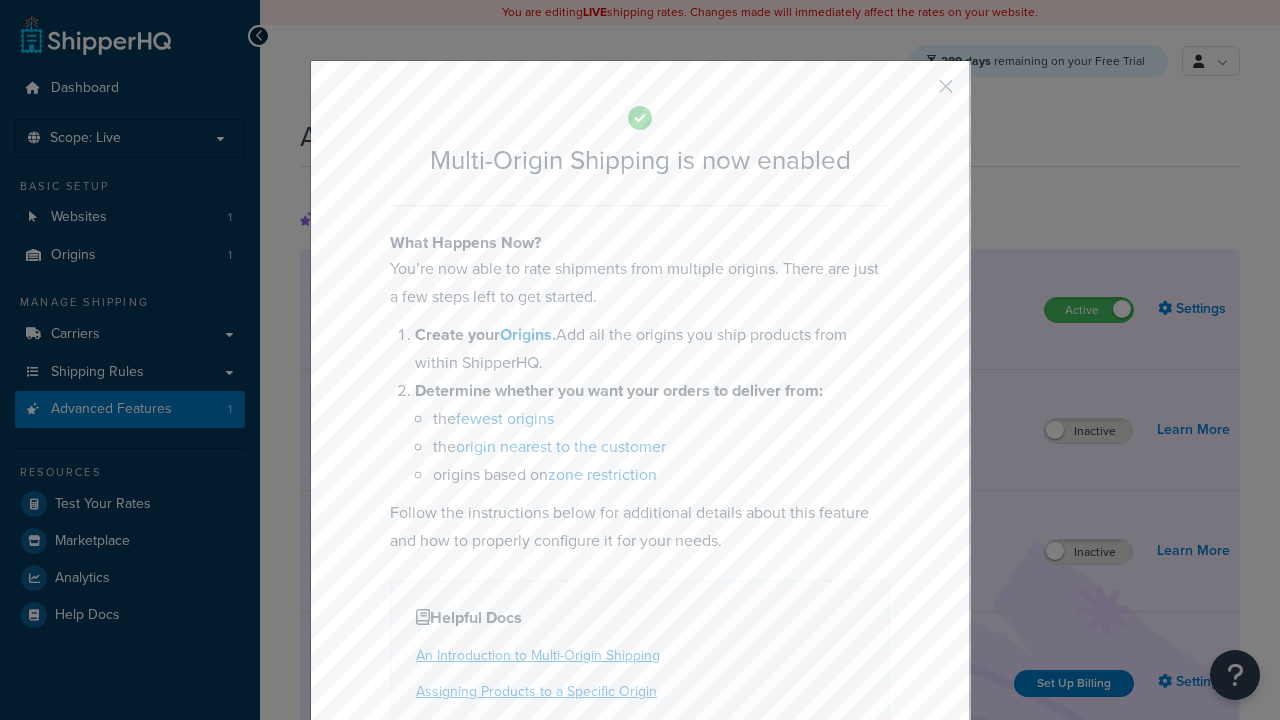 click at bounding box center (916, 93) 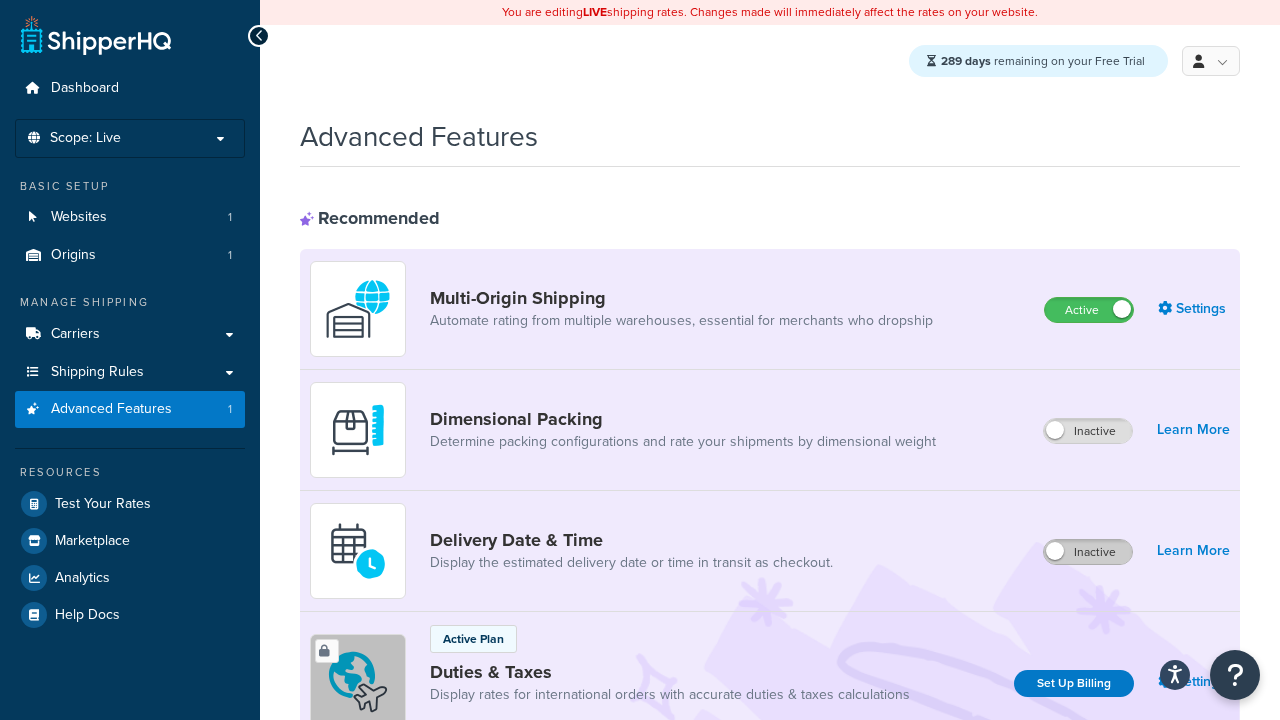 click on "Inactive" at bounding box center [1088, 552] 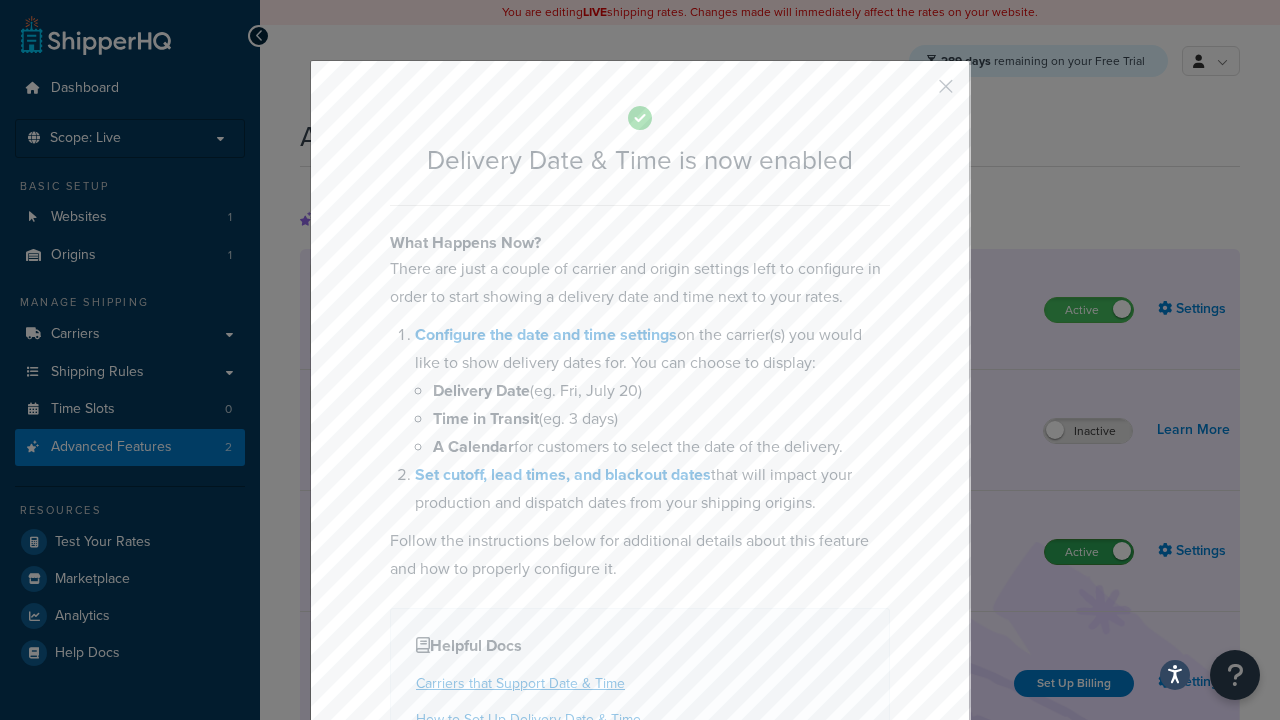 click at bounding box center [916, 93] 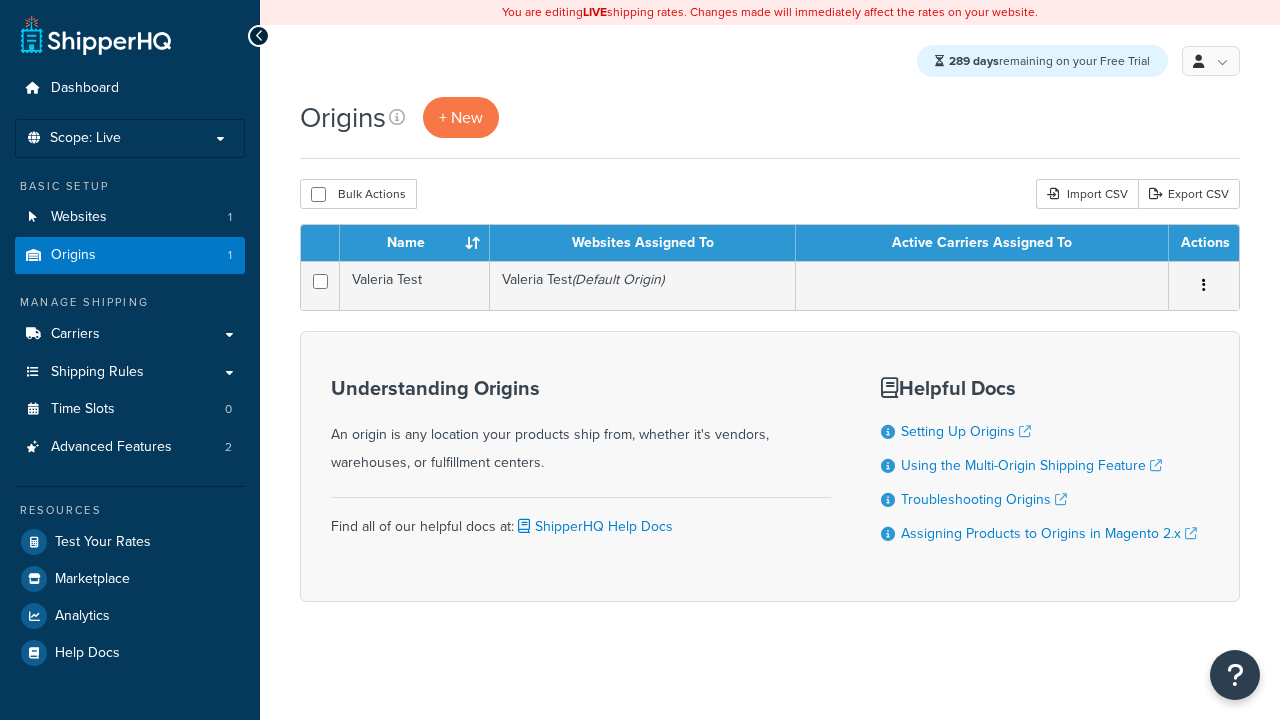 scroll, scrollTop: 0, scrollLeft: 0, axis: both 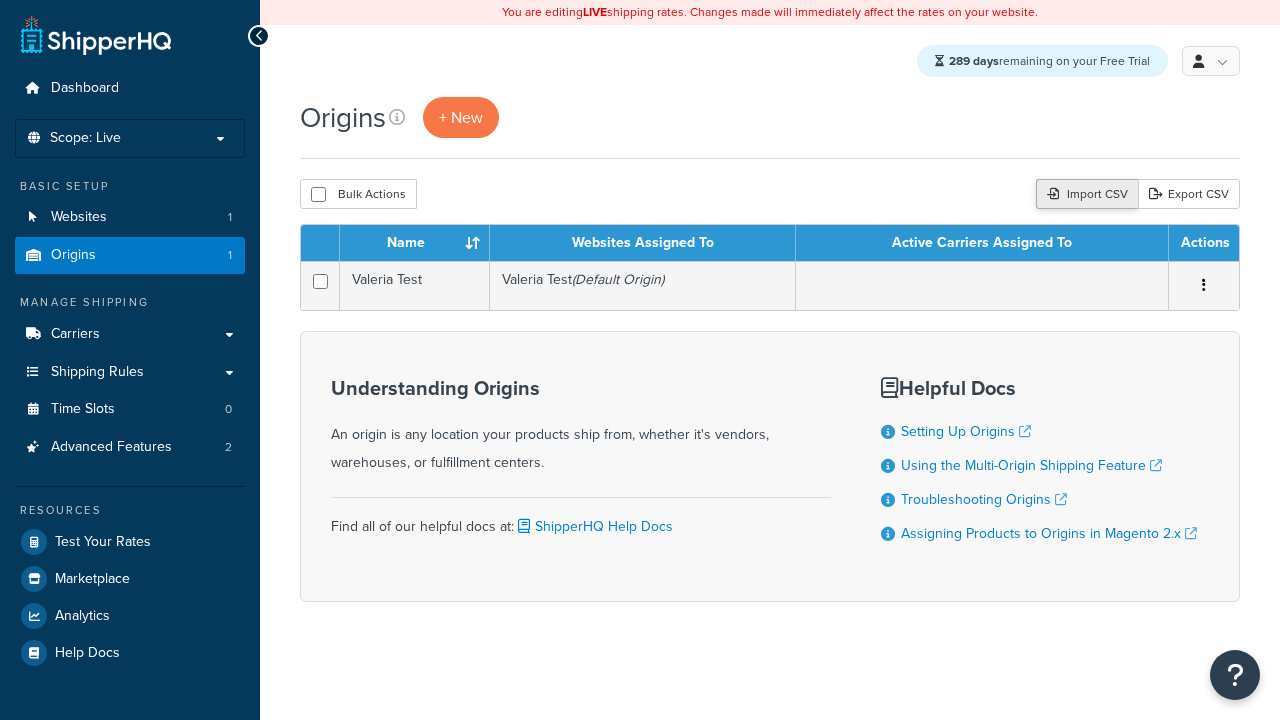 click on "Import CSV" at bounding box center [1087, 194] 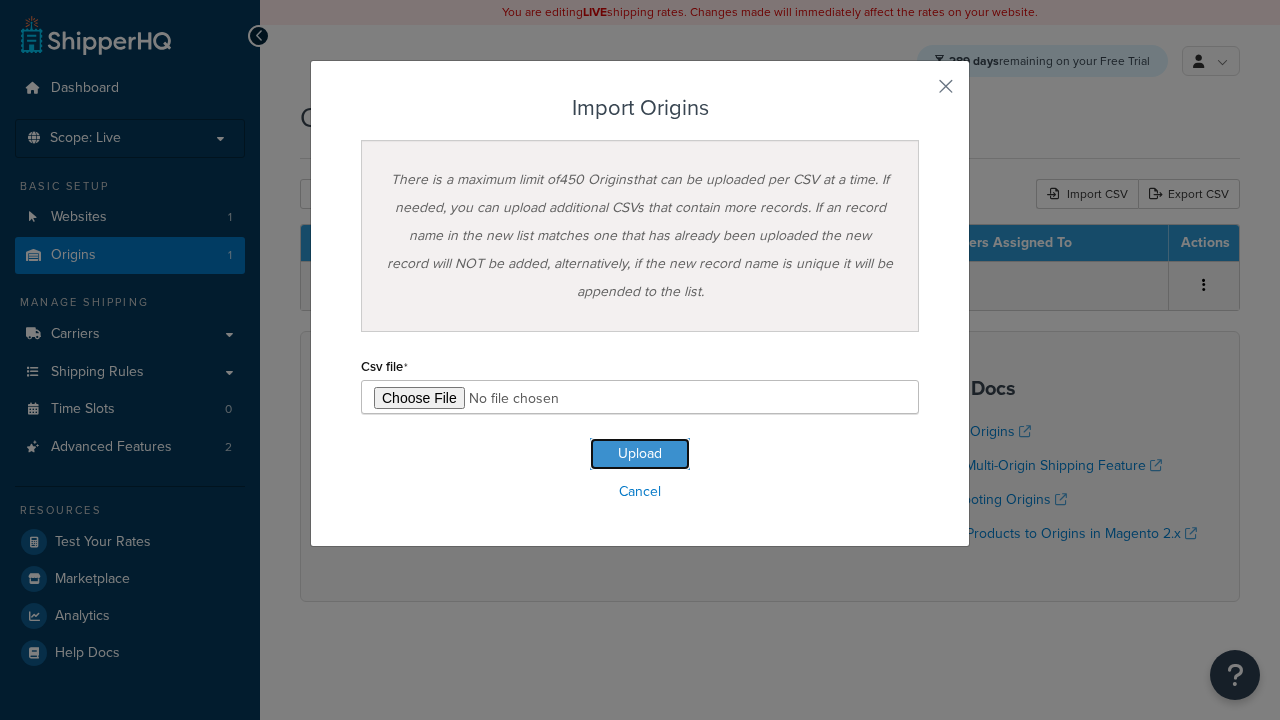 click on "Upload" at bounding box center (640, 454) 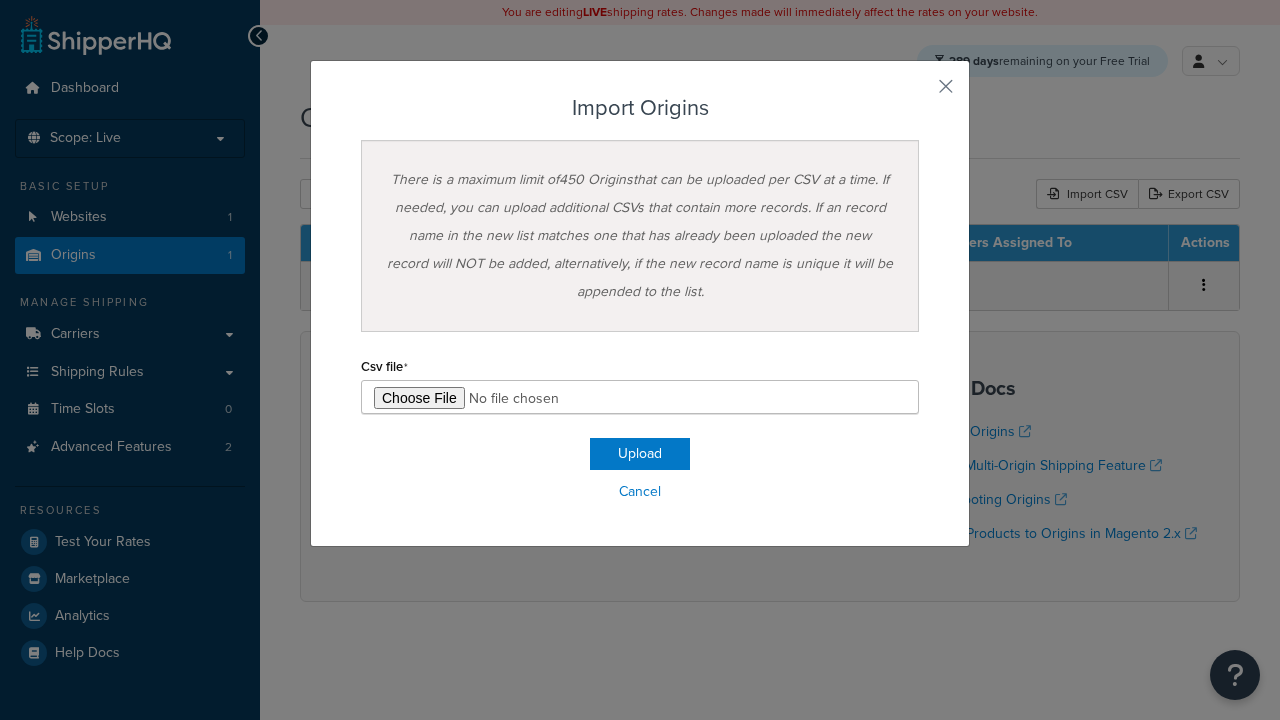 click on "There is a maximum limit of  450   Origins  that can be uploaded per CSV at a time. If needed, you can upload additional CSVs that contain more records. If an record name in the new list matches one that has already been uploaded the new record will NOT be added, alternatively, if the new record name is unique it will be appended to the list." at bounding box center (640, 236) 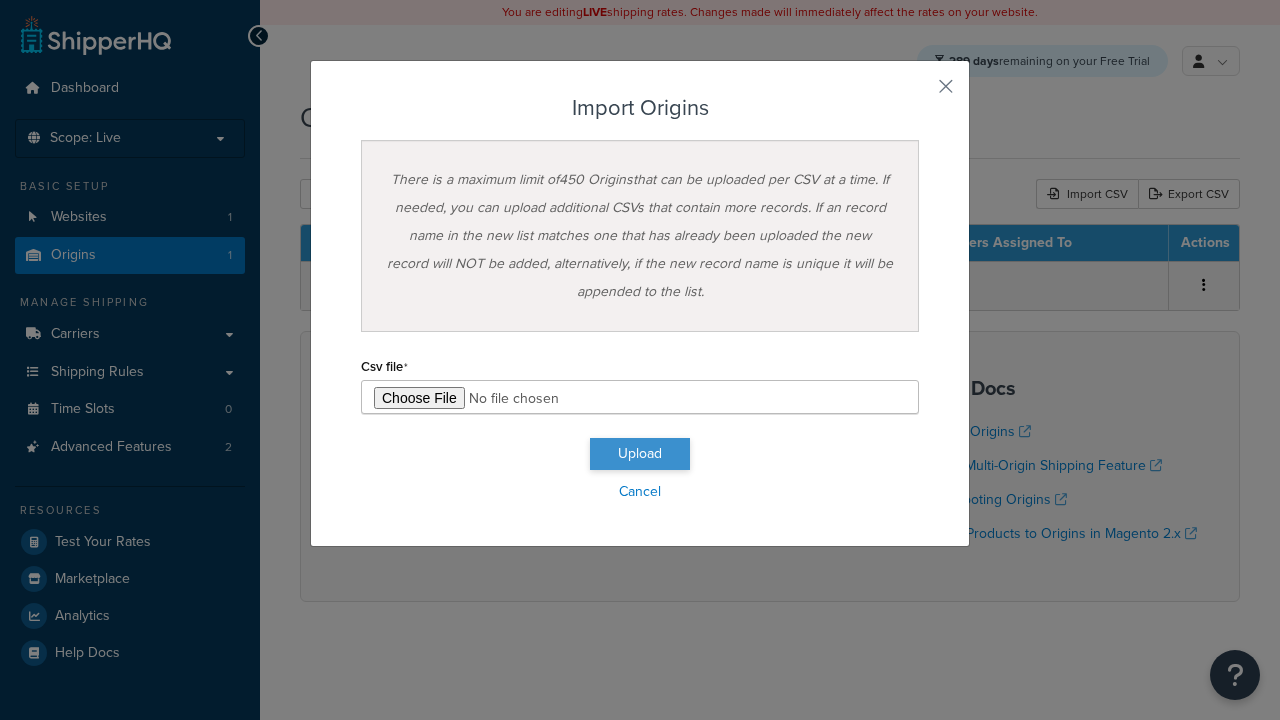 click on "Upload" at bounding box center (640, 454) 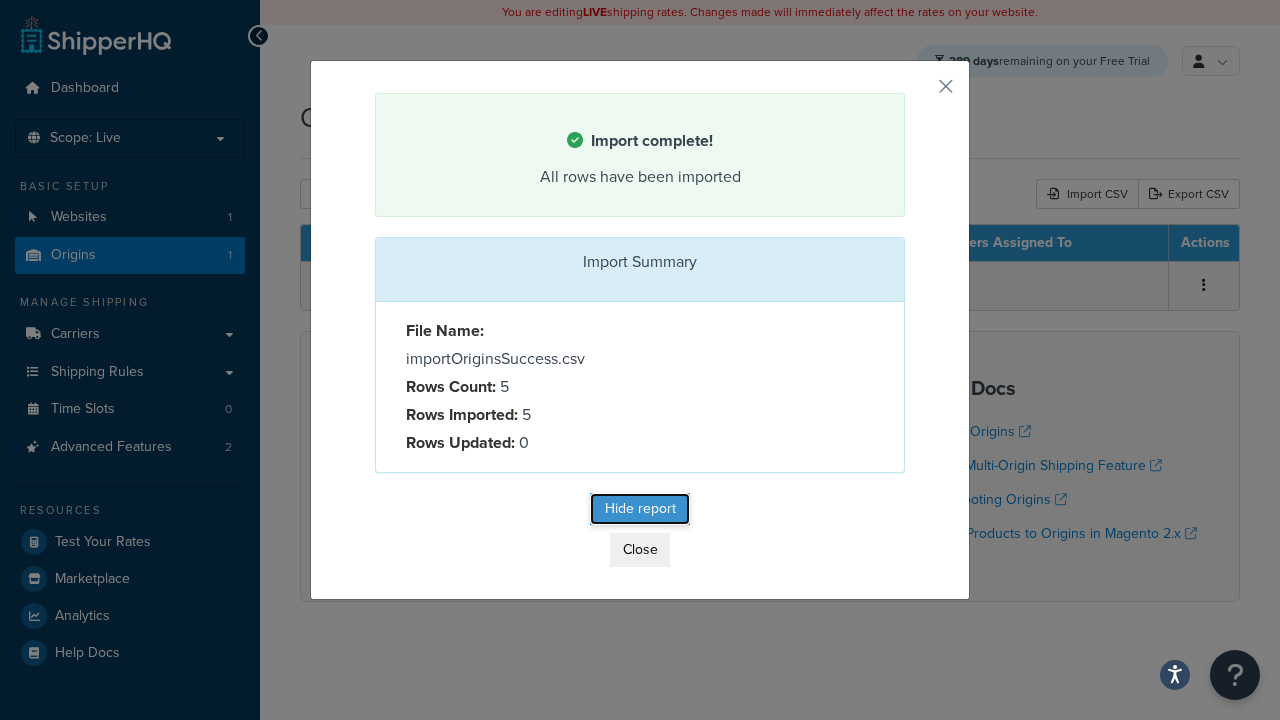 click on "Hide report" at bounding box center (640, 509) 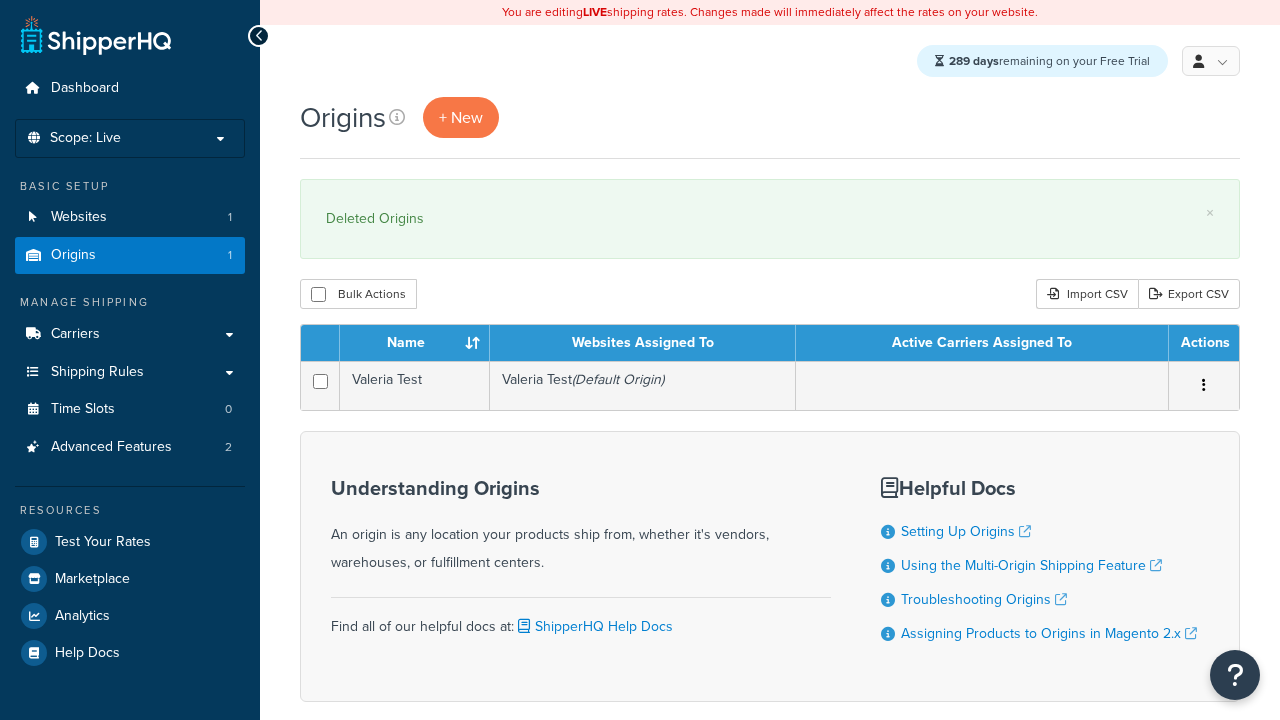scroll, scrollTop: 0, scrollLeft: 0, axis: both 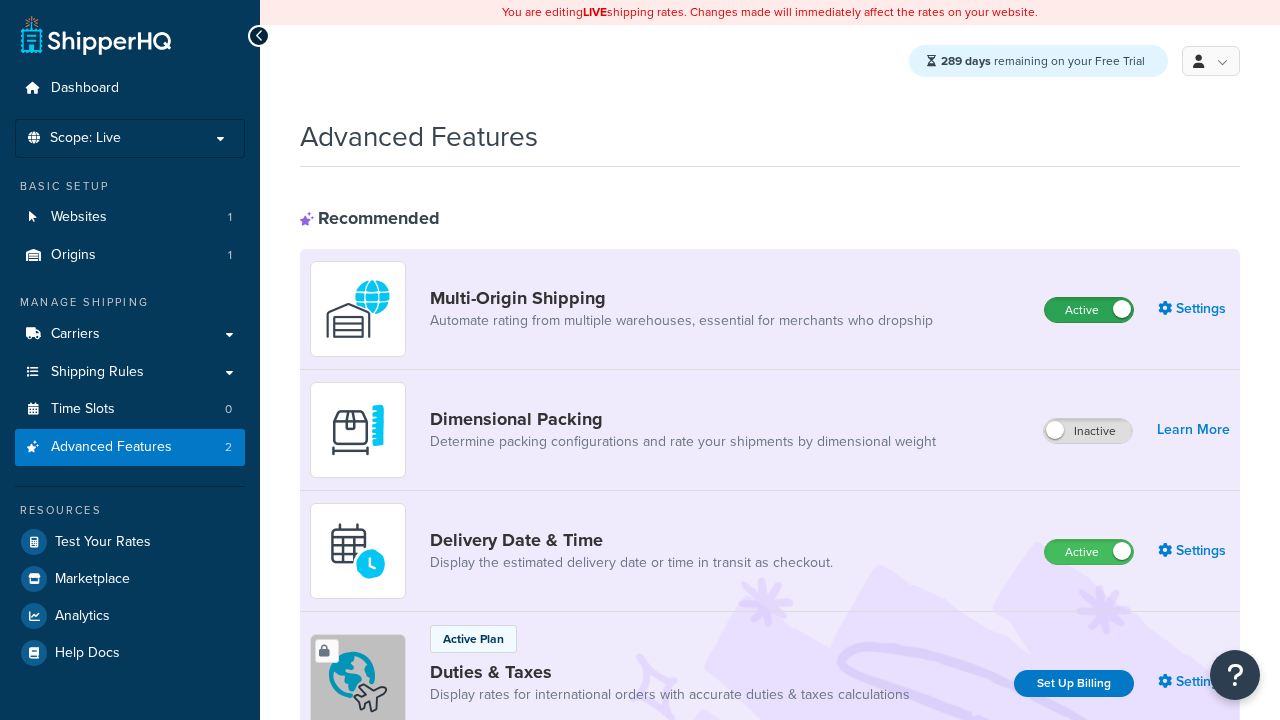click on "Active" at bounding box center [1089, 310] 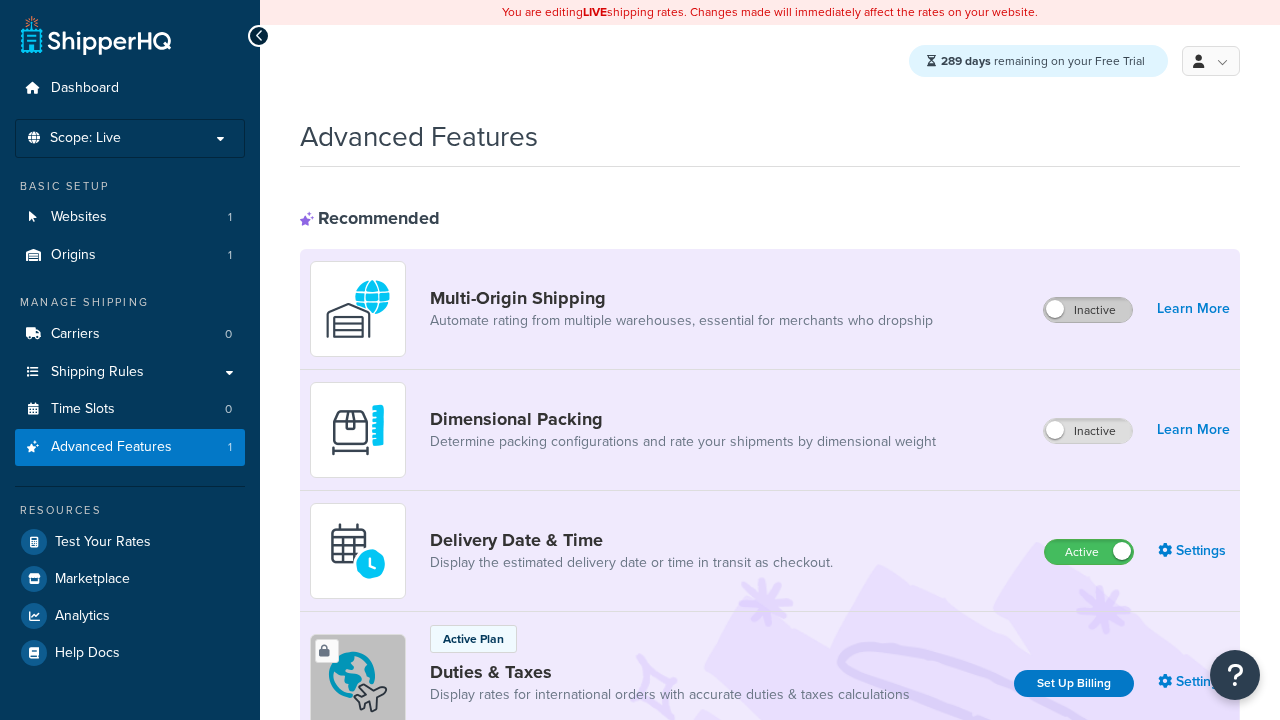 scroll, scrollTop: 0, scrollLeft: 0, axis: both 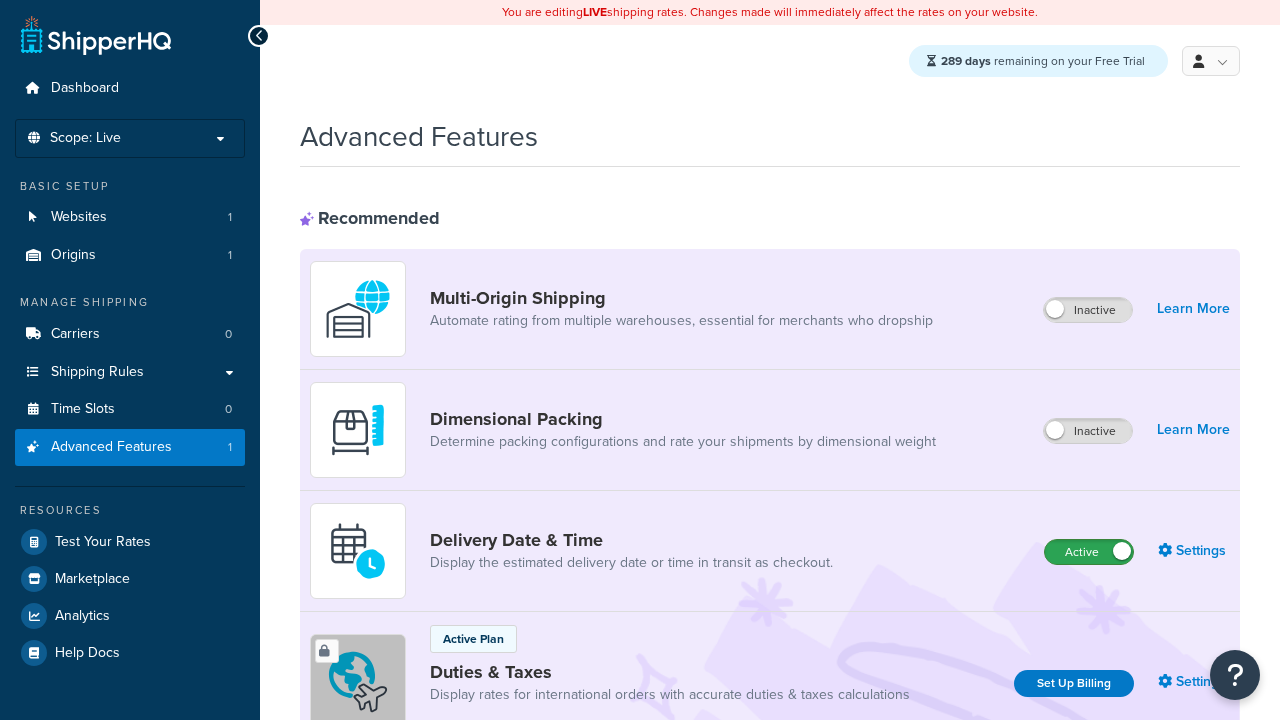 click on "Active" at bounding box center (1089, 552) 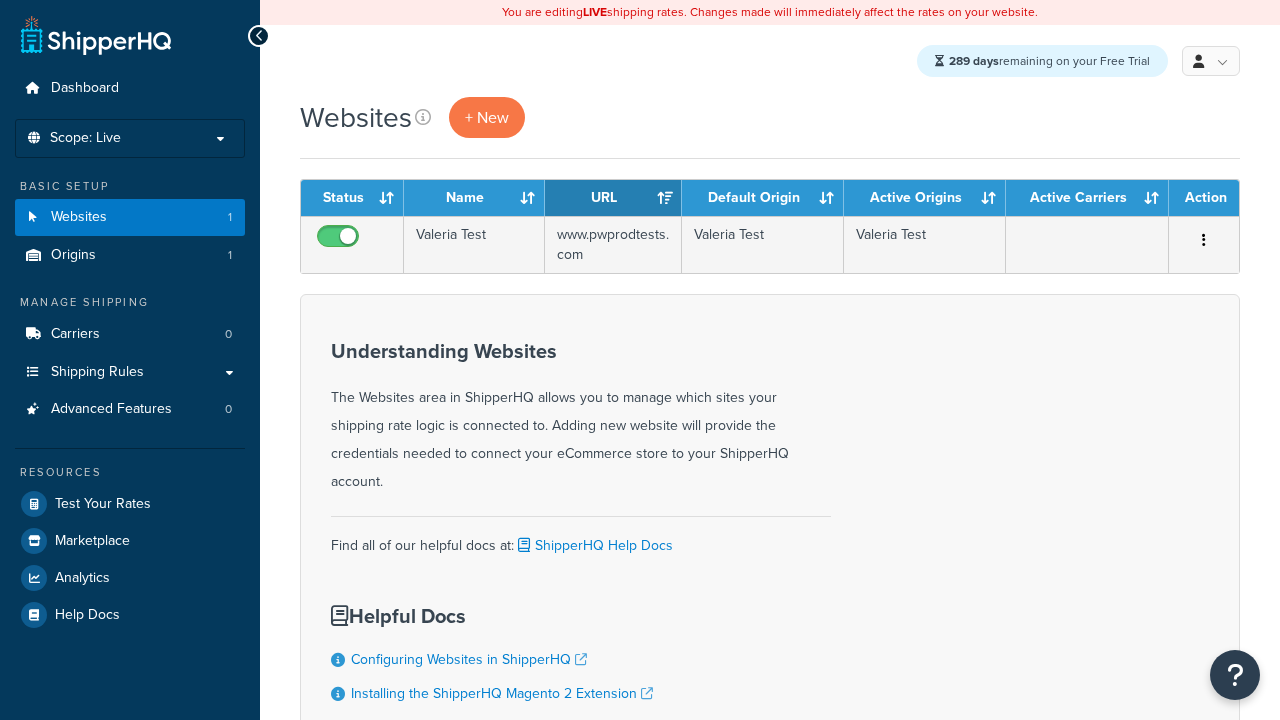 scroll, scrollTop: 0, scrollLeft: 0, axis: both 